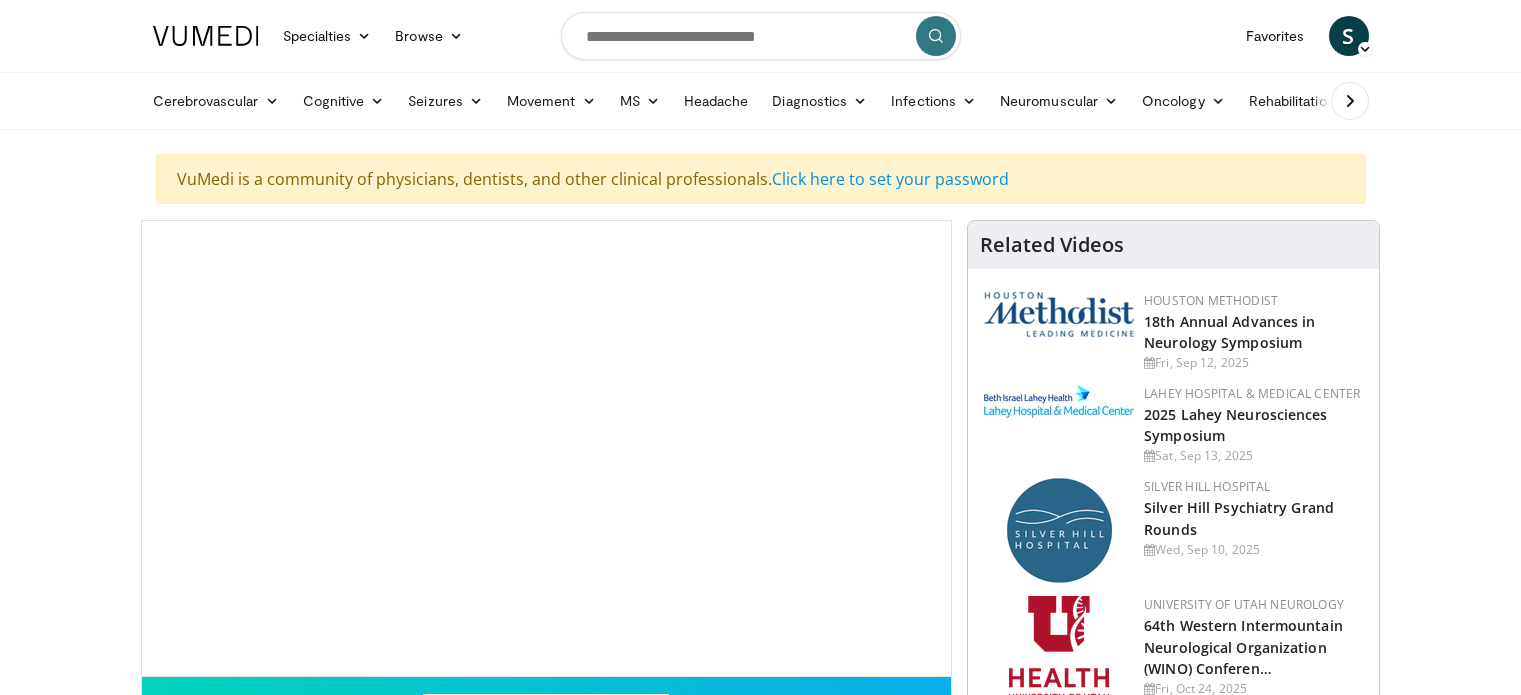 scroll, scrollTop: 0, scrollLeft: 0, axis: both 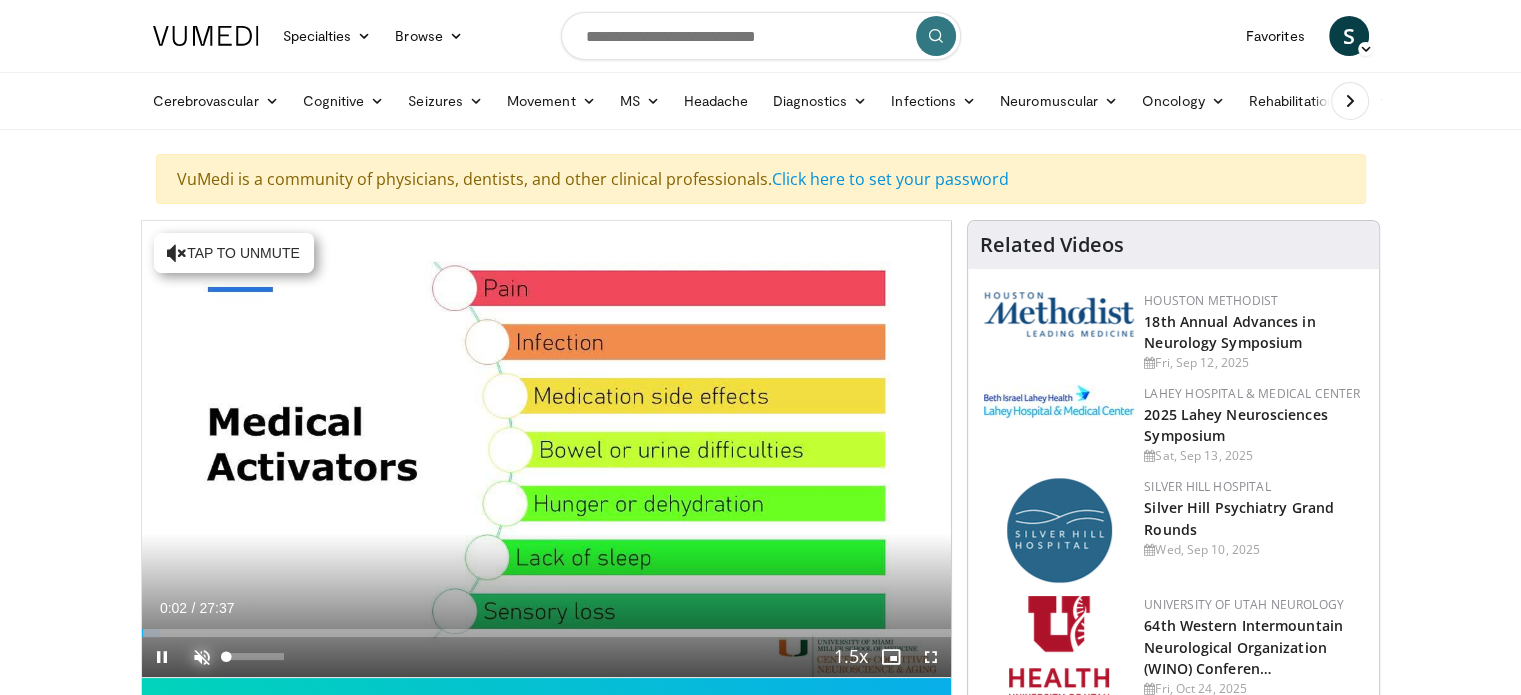 click at bounding box center [202, 657] 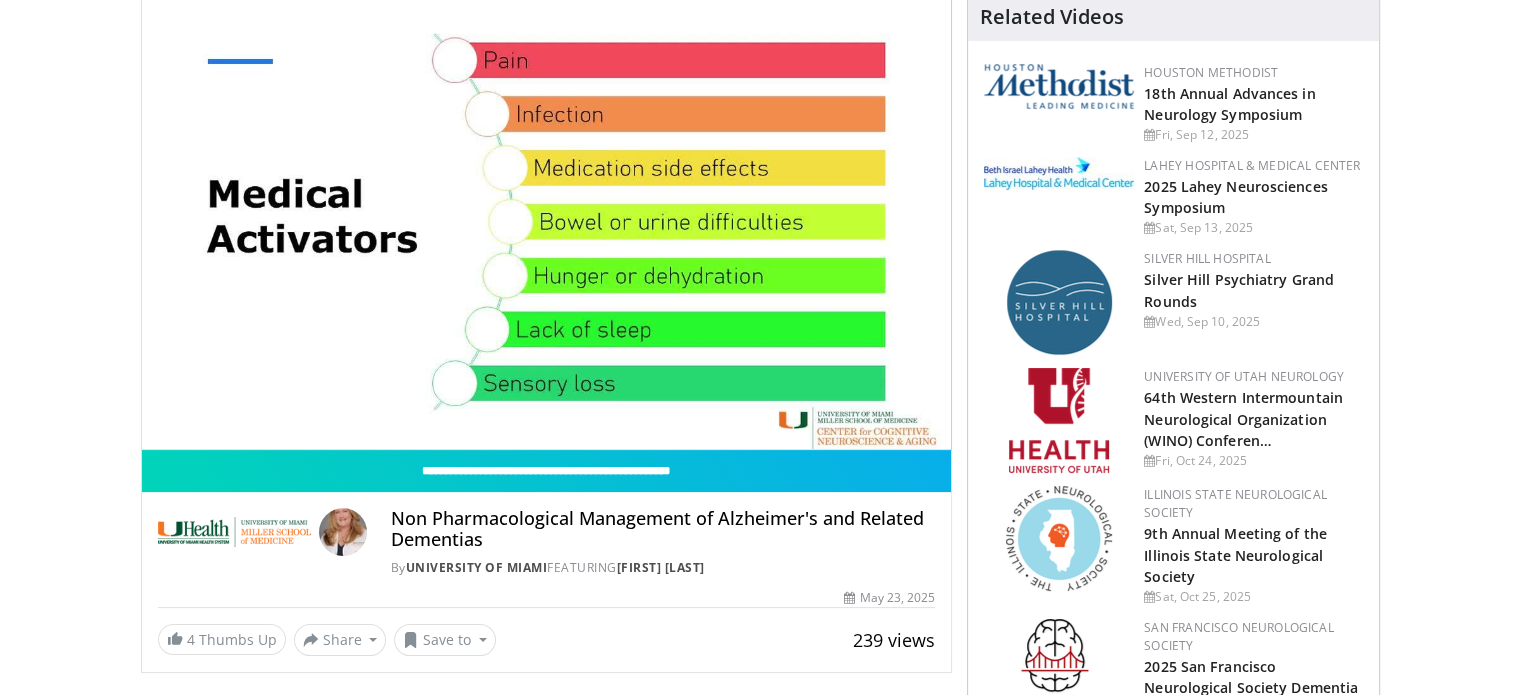 scroll, scrollTop: 239, scrollLeft: 0, axis: vertical 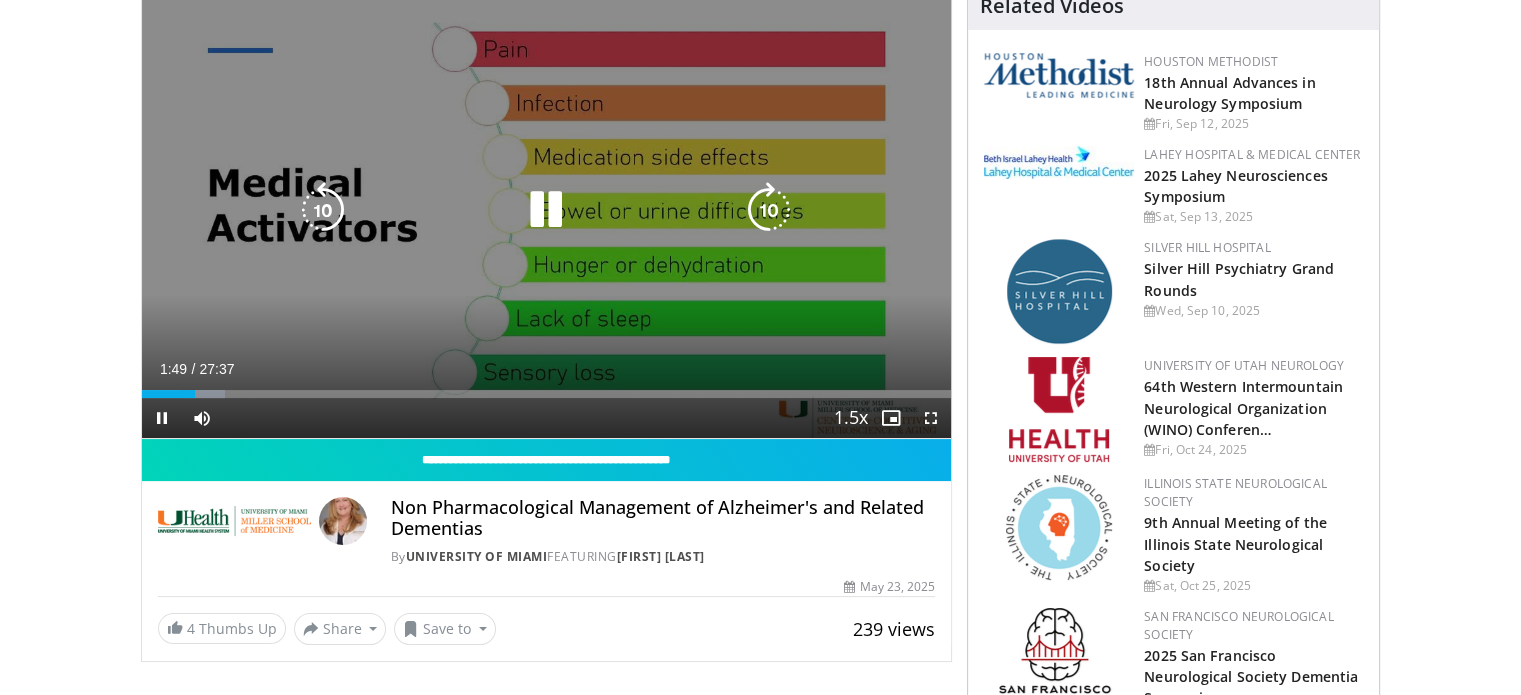 click on "10 seconds
Tap to unmute" at bounding box center (547, 210) 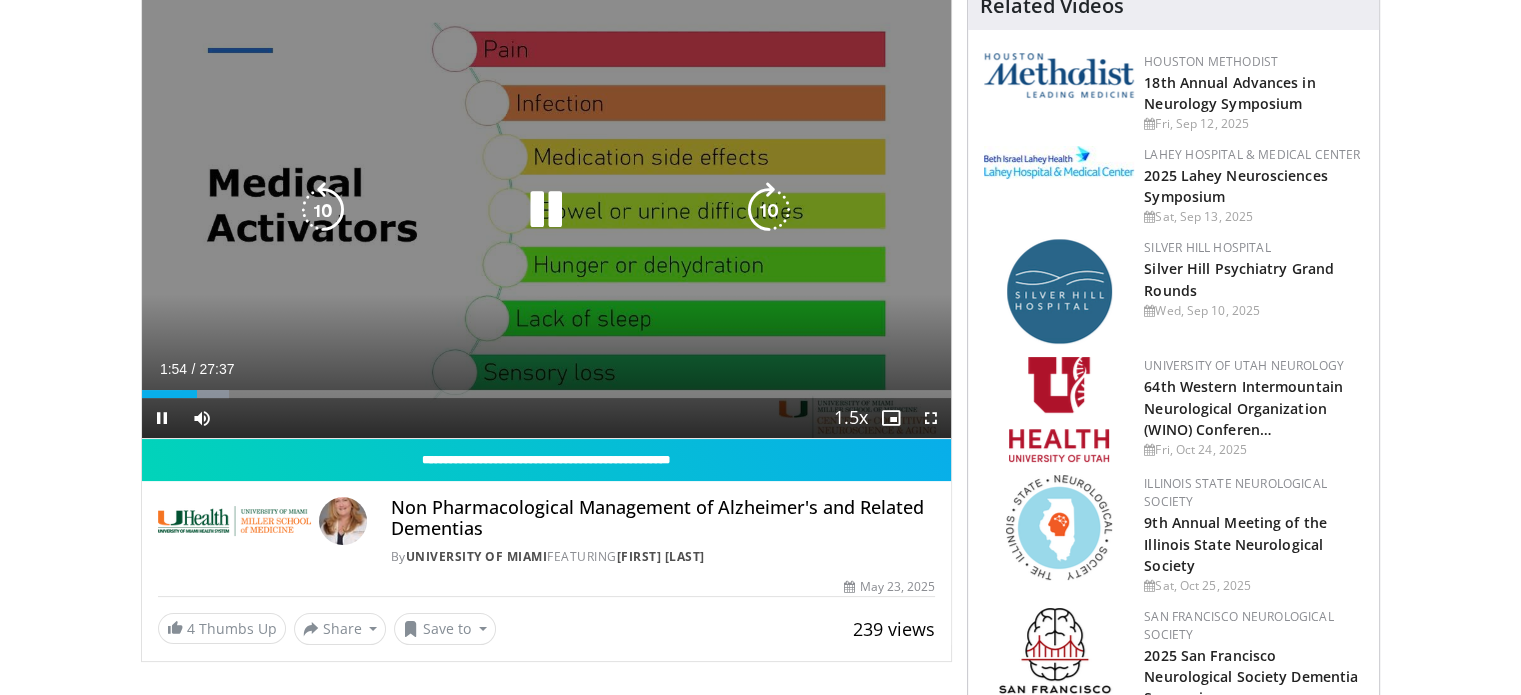 click at bounding box center [546, 210] 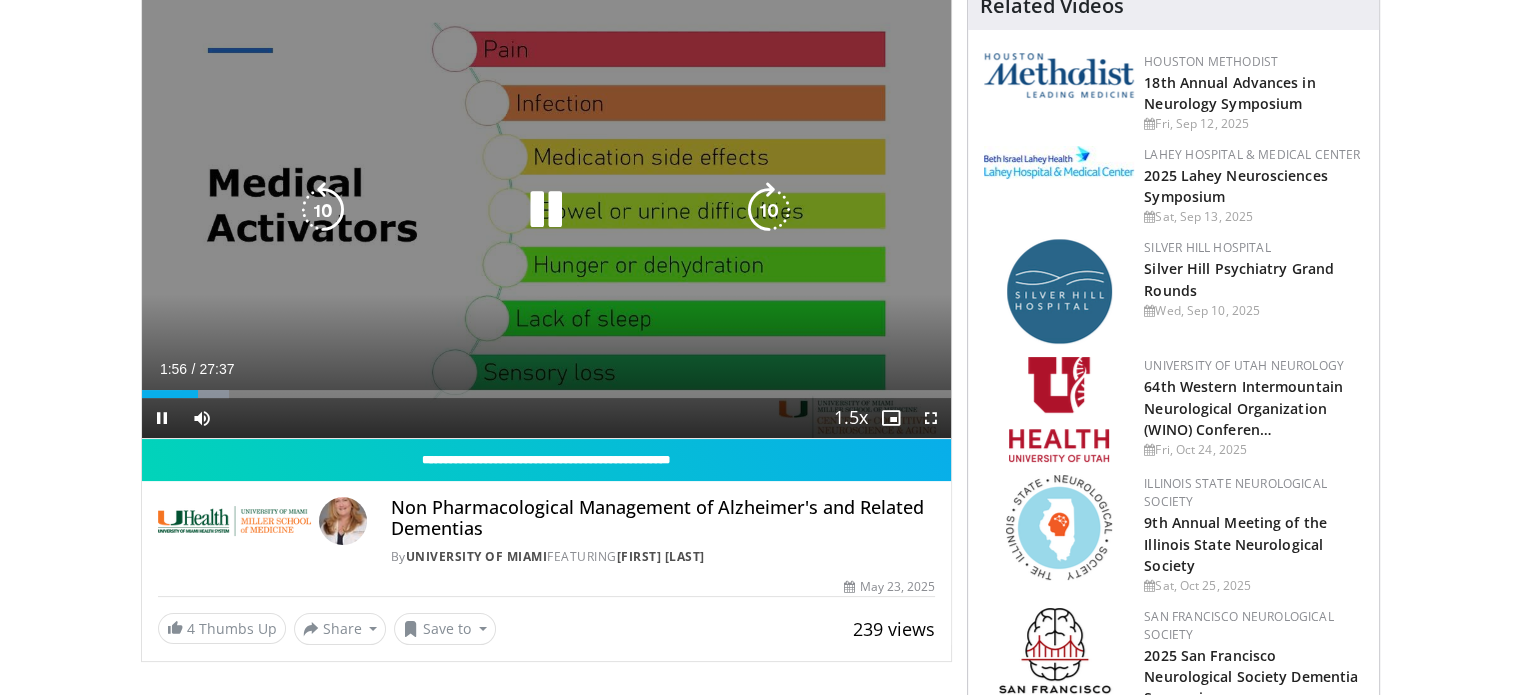 click at bounding box center (546, 210) 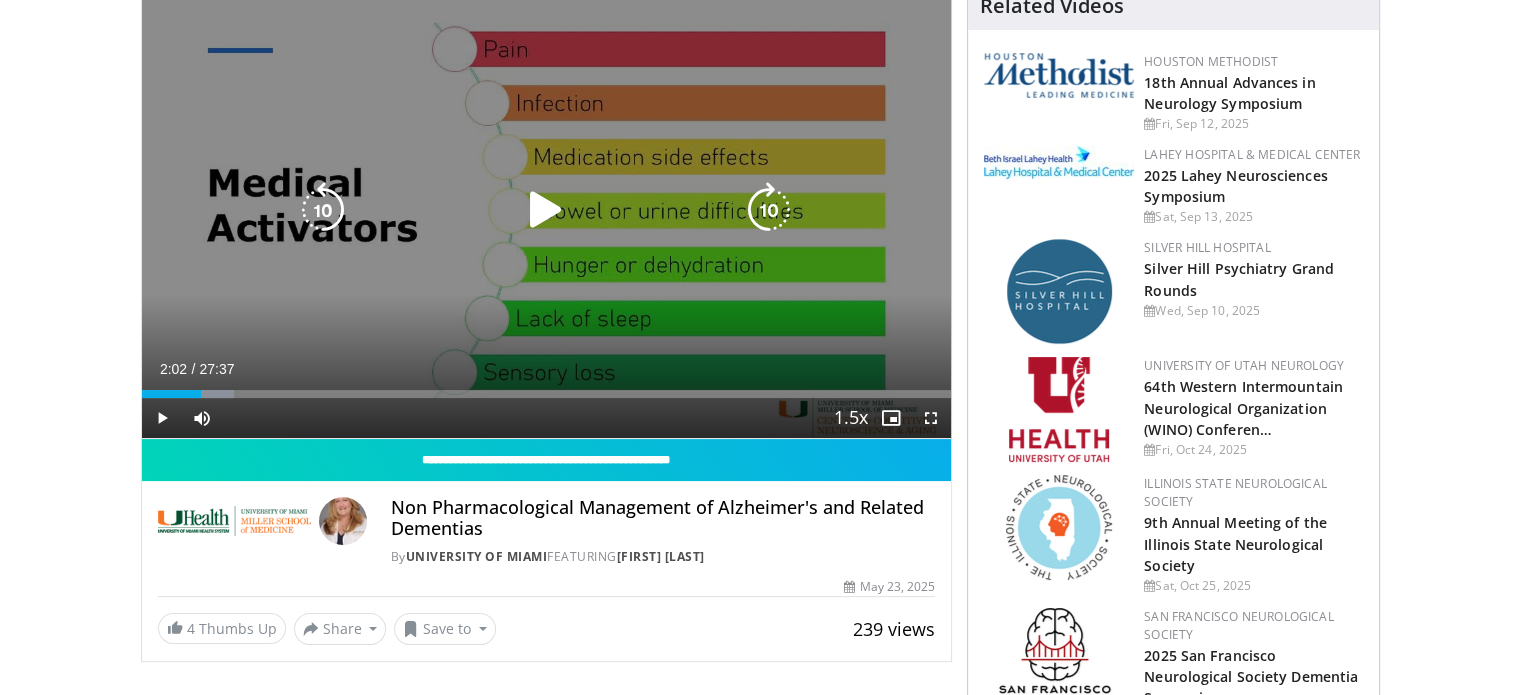 click at bounding box center [323, 210] 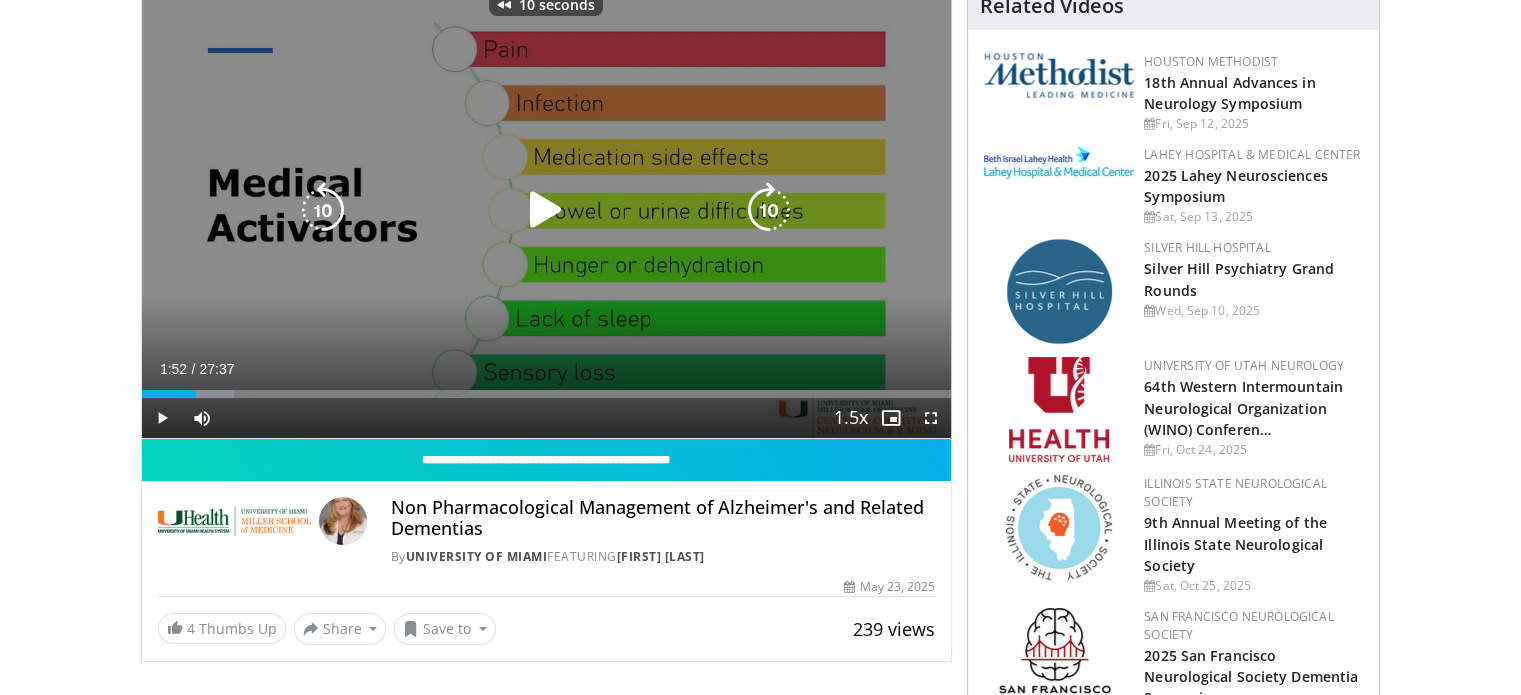 click at bounding box center [323, 210] 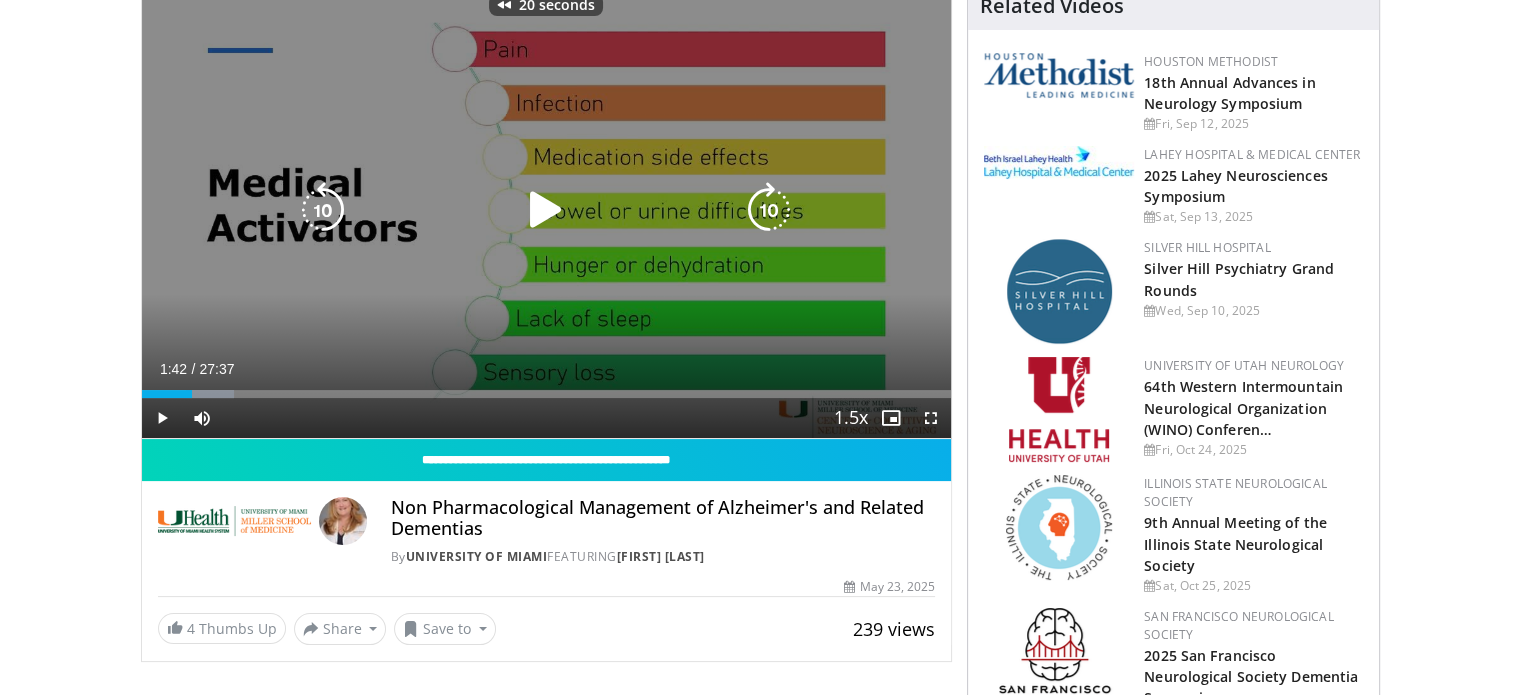click at bounding box center [546, 210] 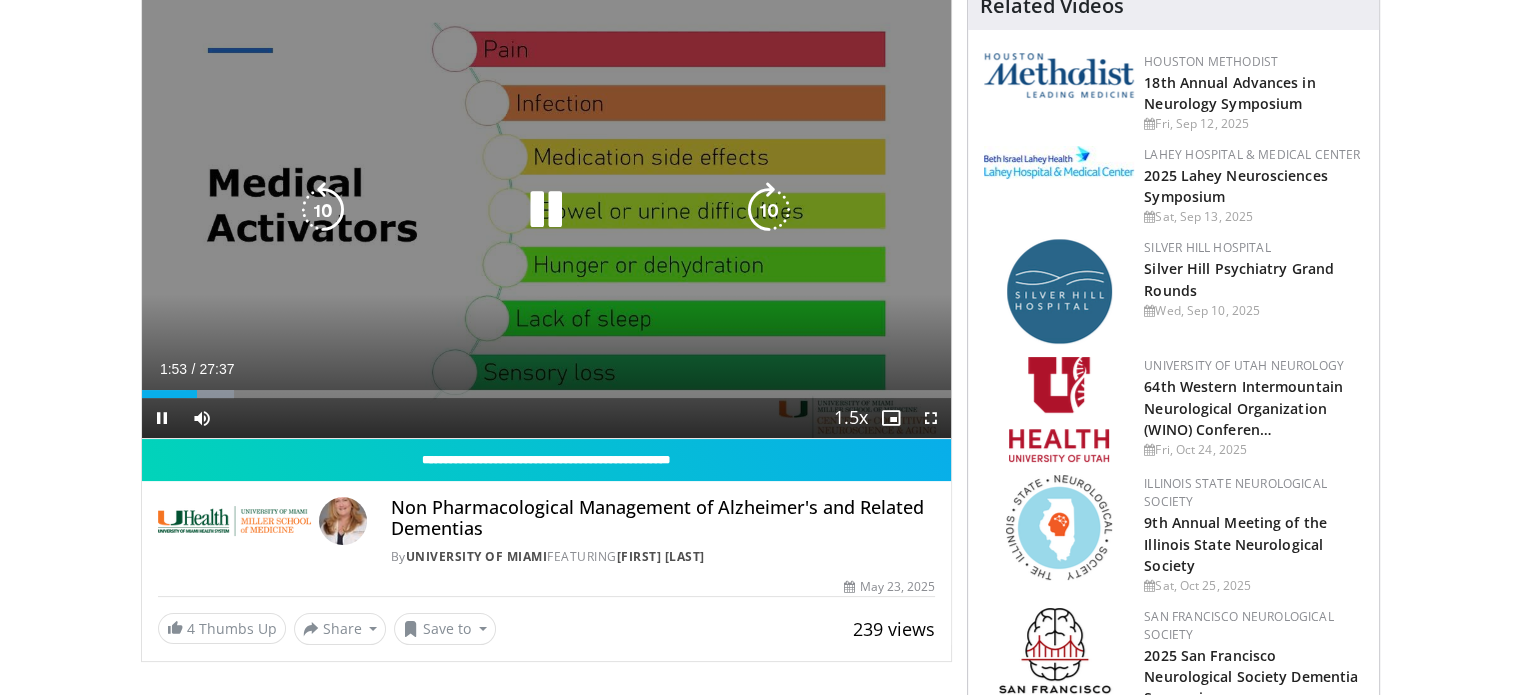 click at bounding box center [323, 210] 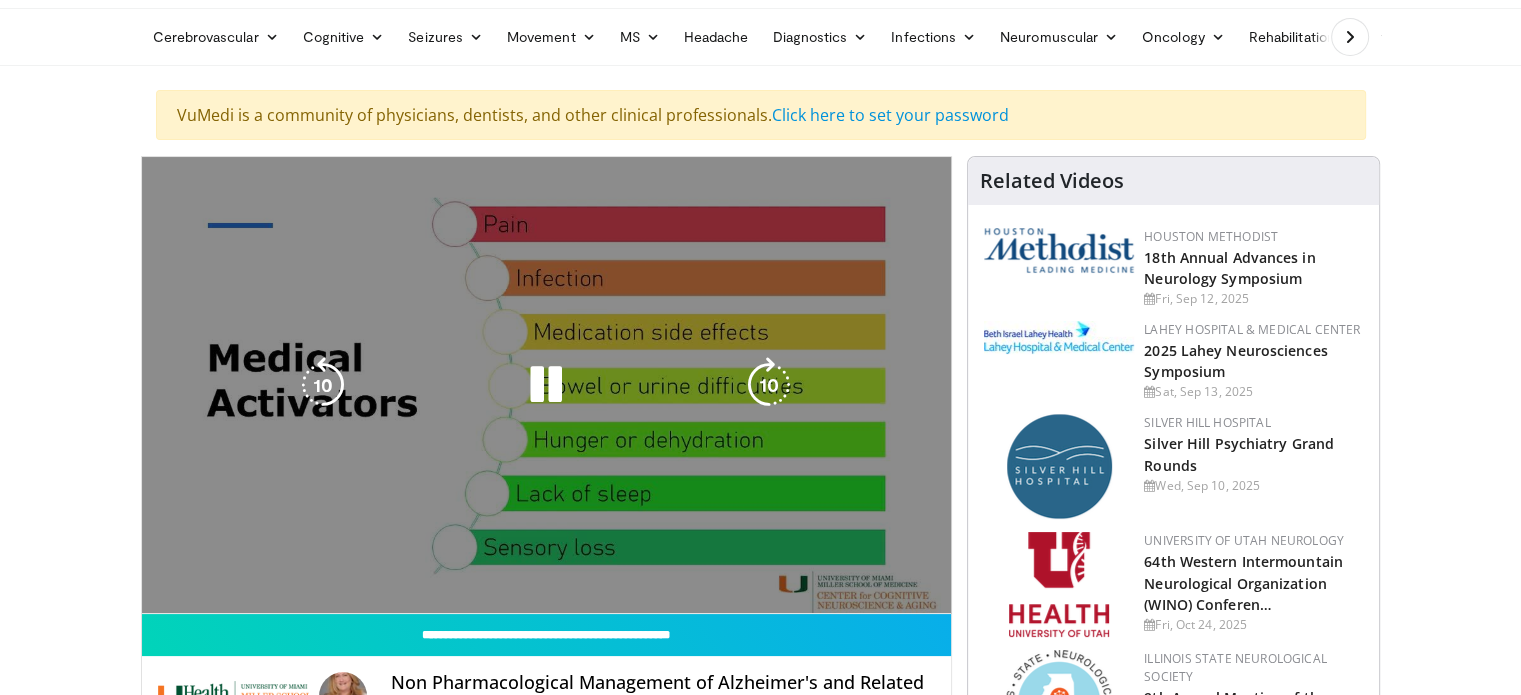 scroll, scrollTop: 63, scrollLeft: 0, axis: vertical 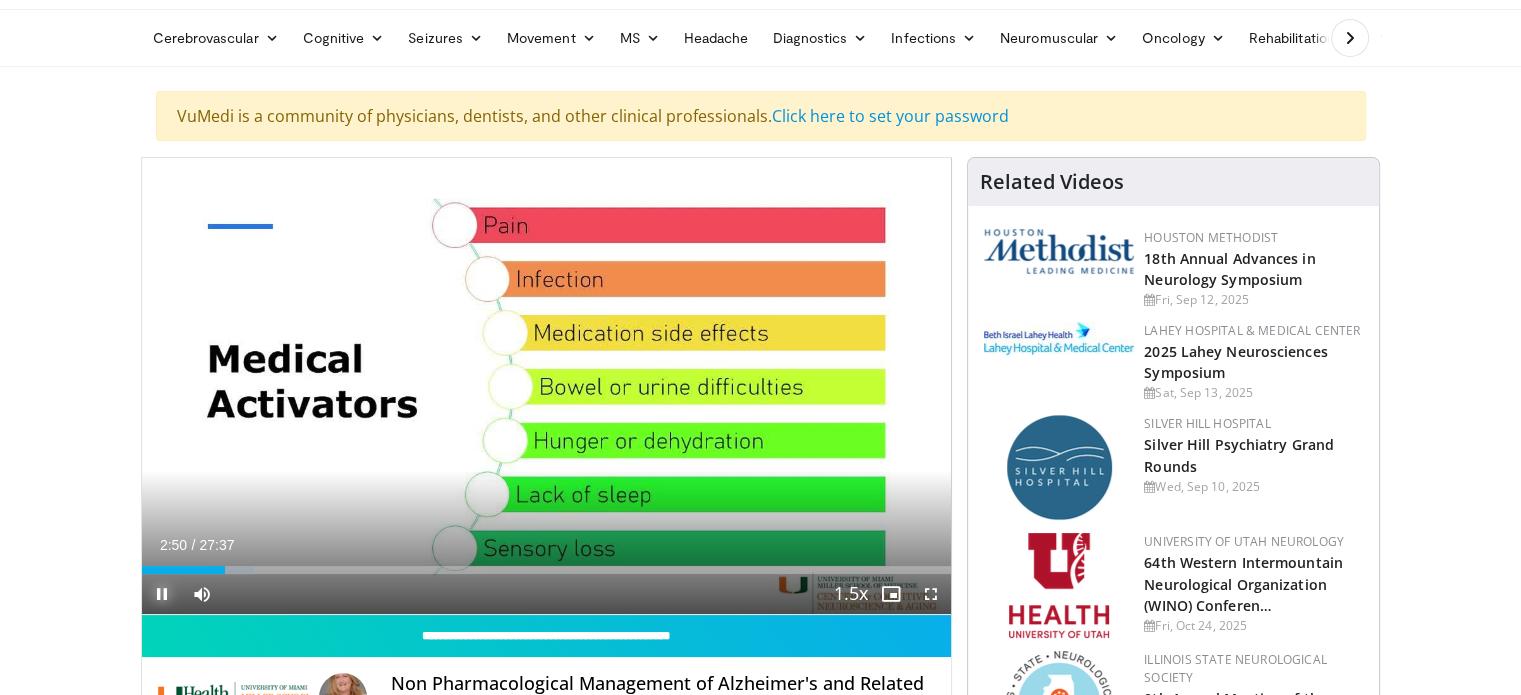 click at bounding box center [162, 594] 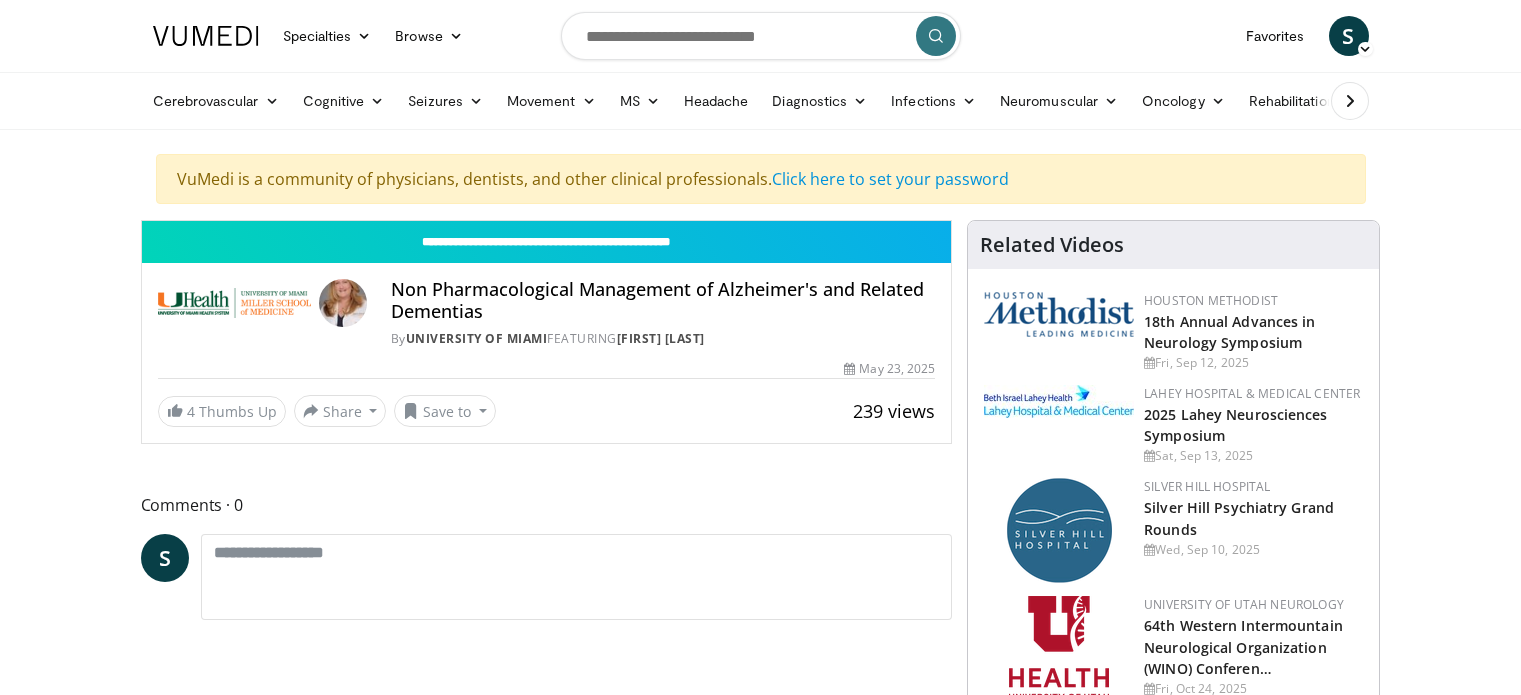 scroll, scrollTop: 0, scrollLeft: 0, axis: both 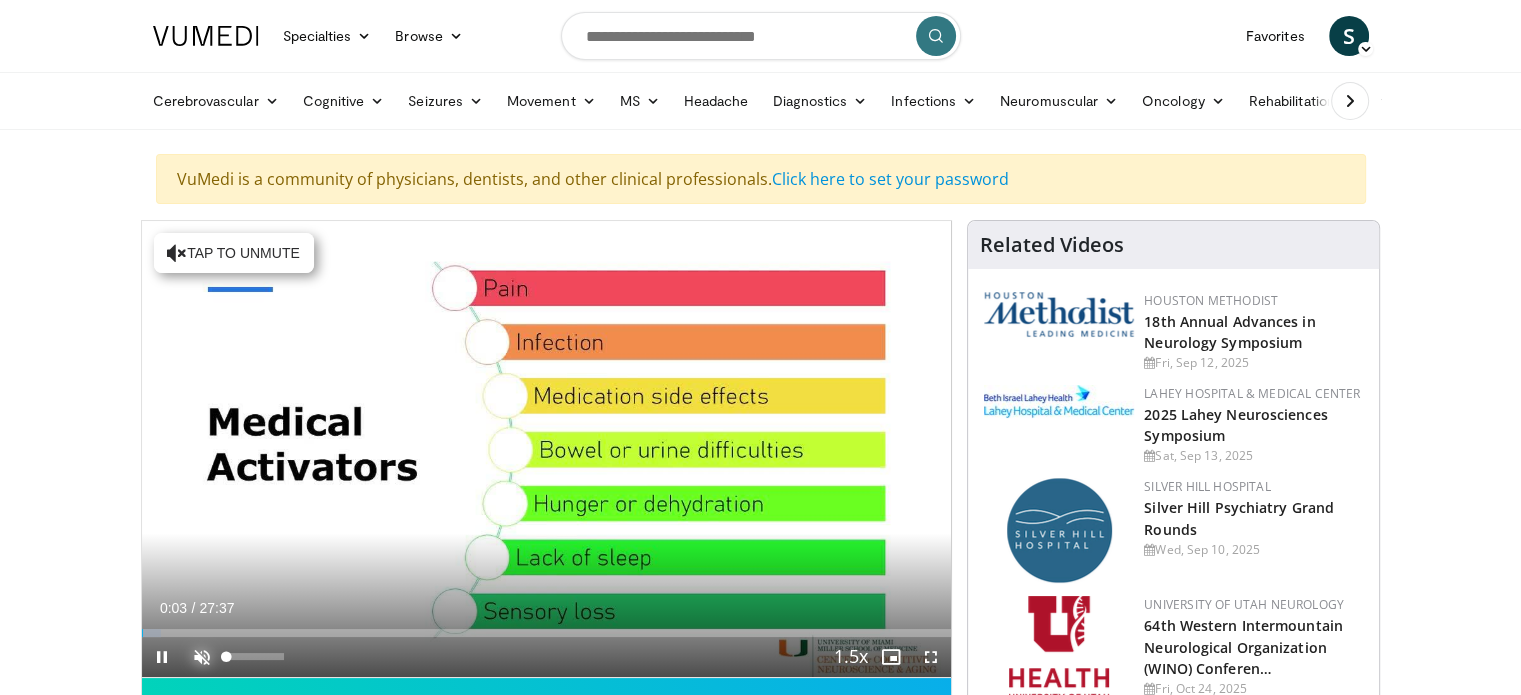 click at bounding box center [202, 657] 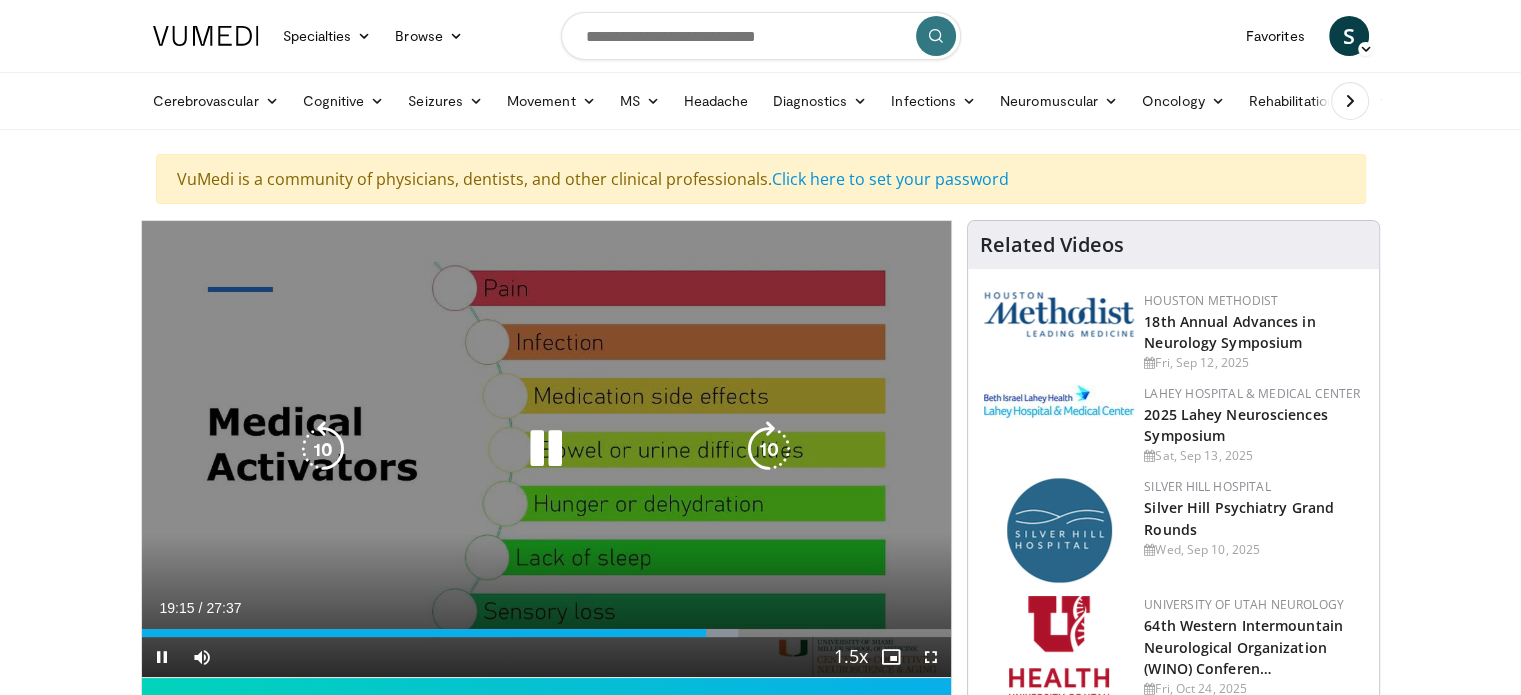 click at bounding box center [323, 449] 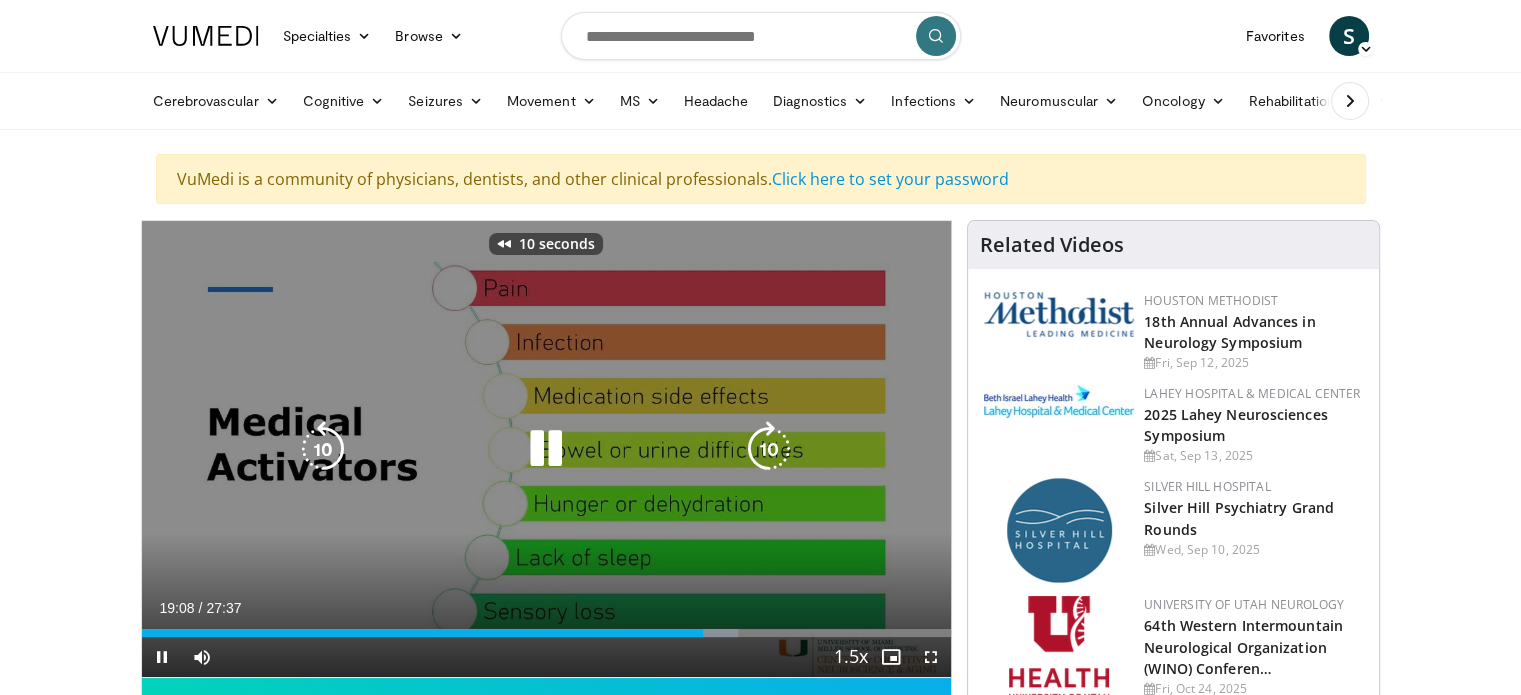 click at bounding box center (546, 449) 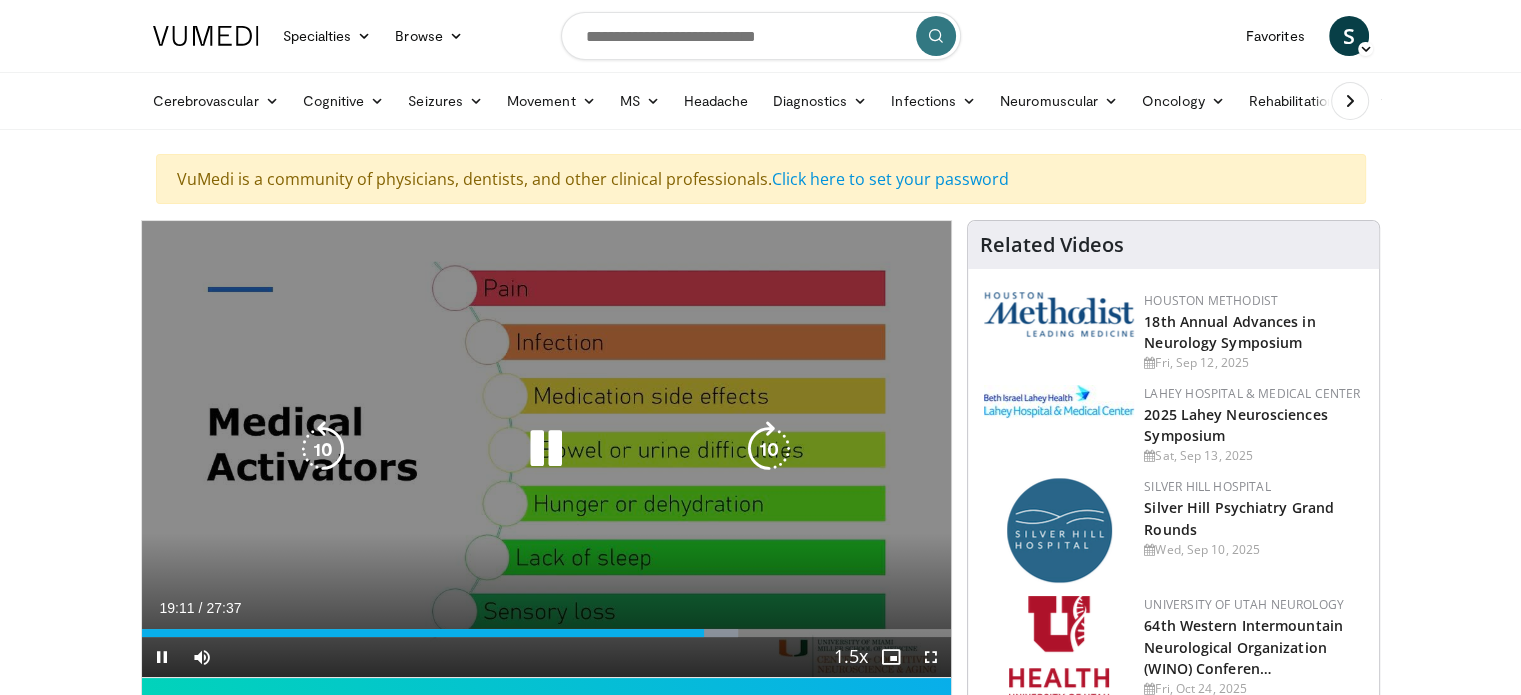 click at bounding box center (323, 449) 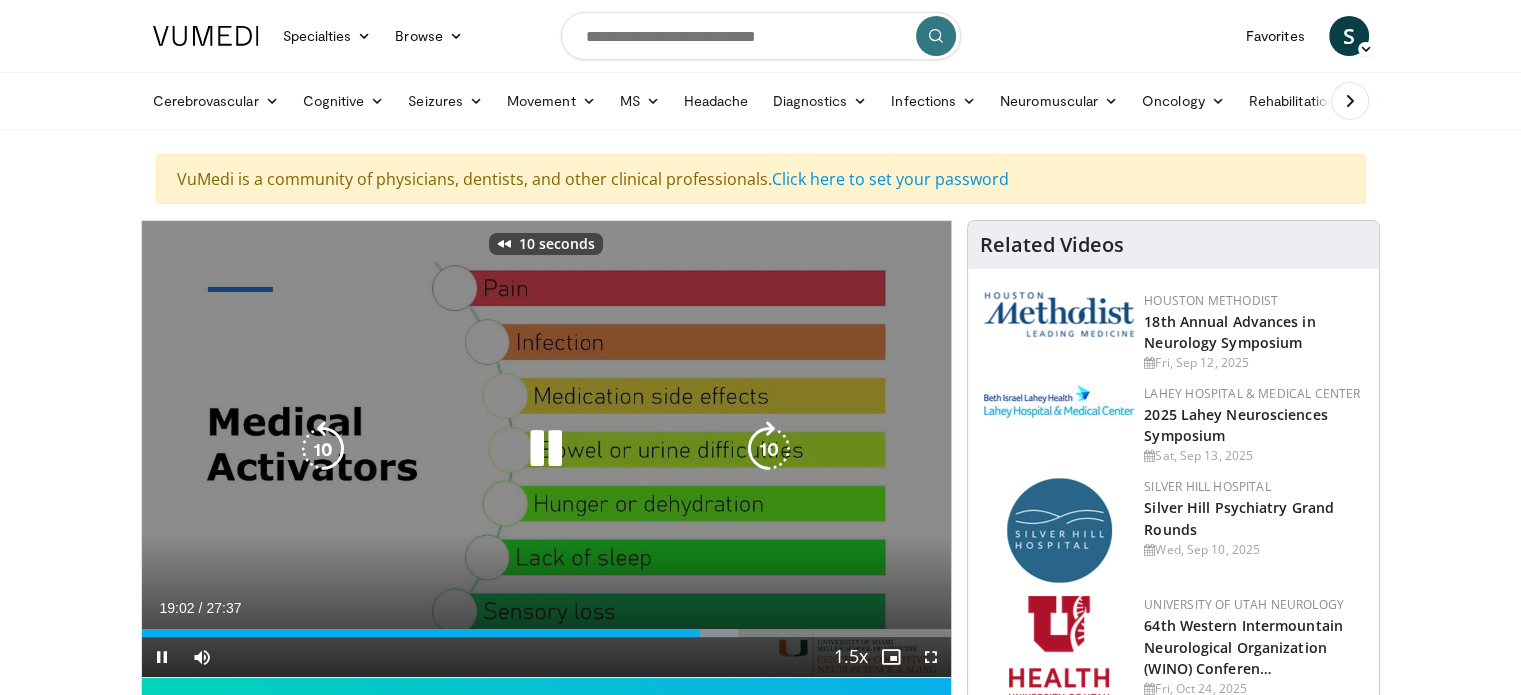 click at bounding box center [323, 449] 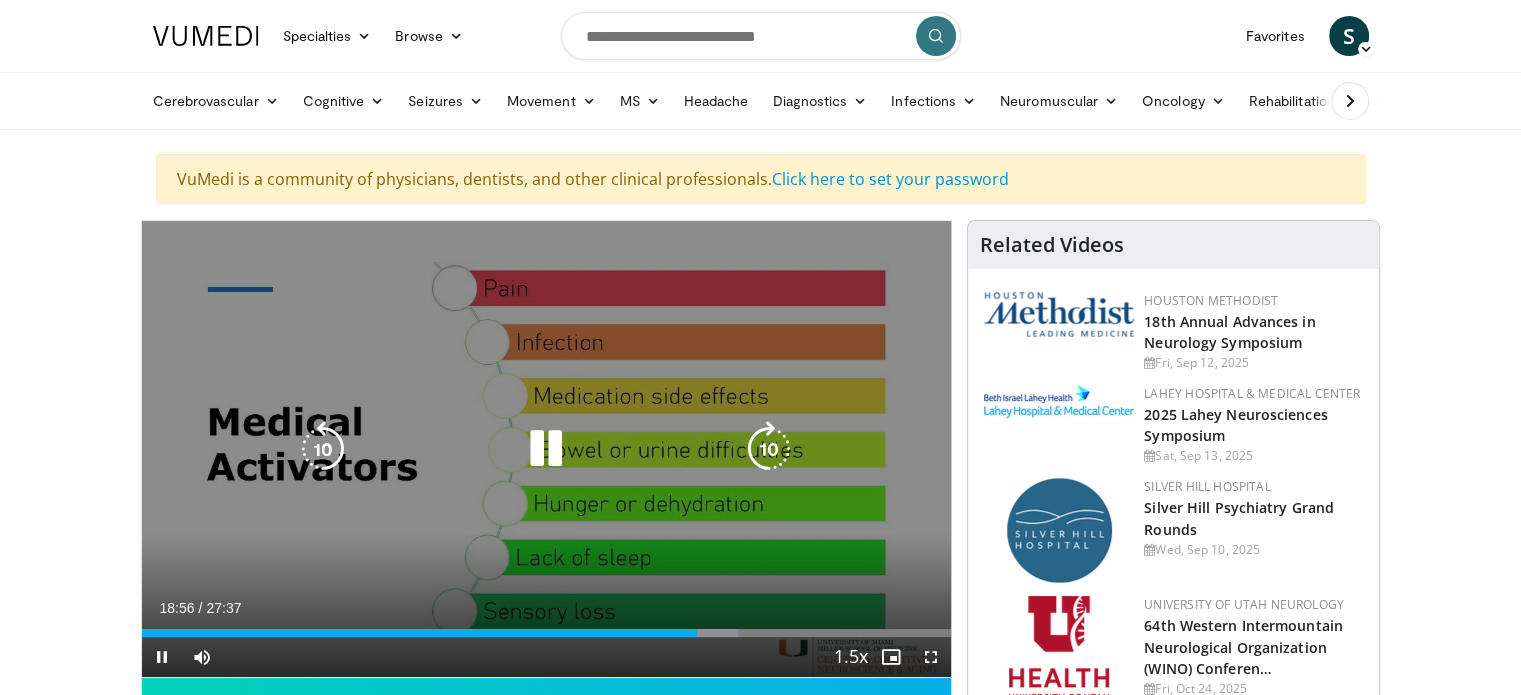 click at bounding box center [546, 449] 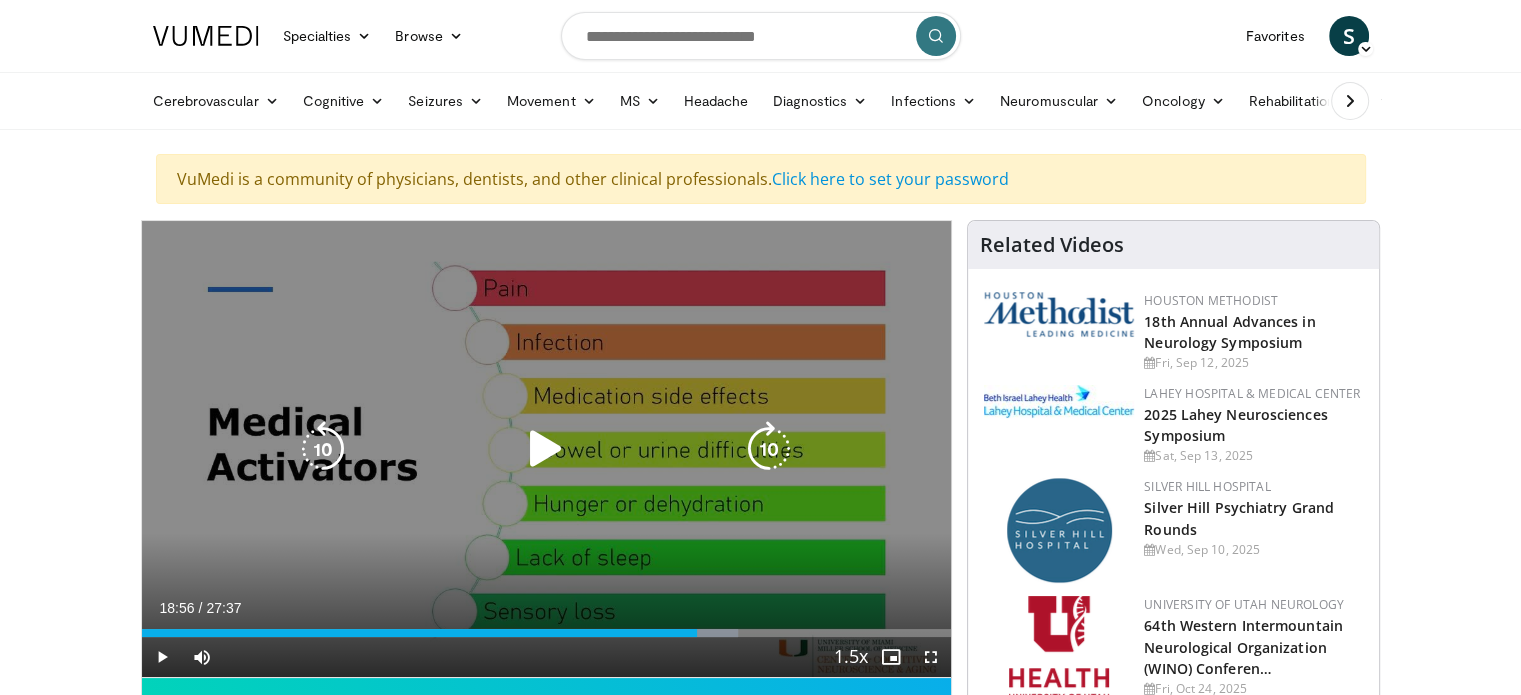 click at bounding box center (546, 449) 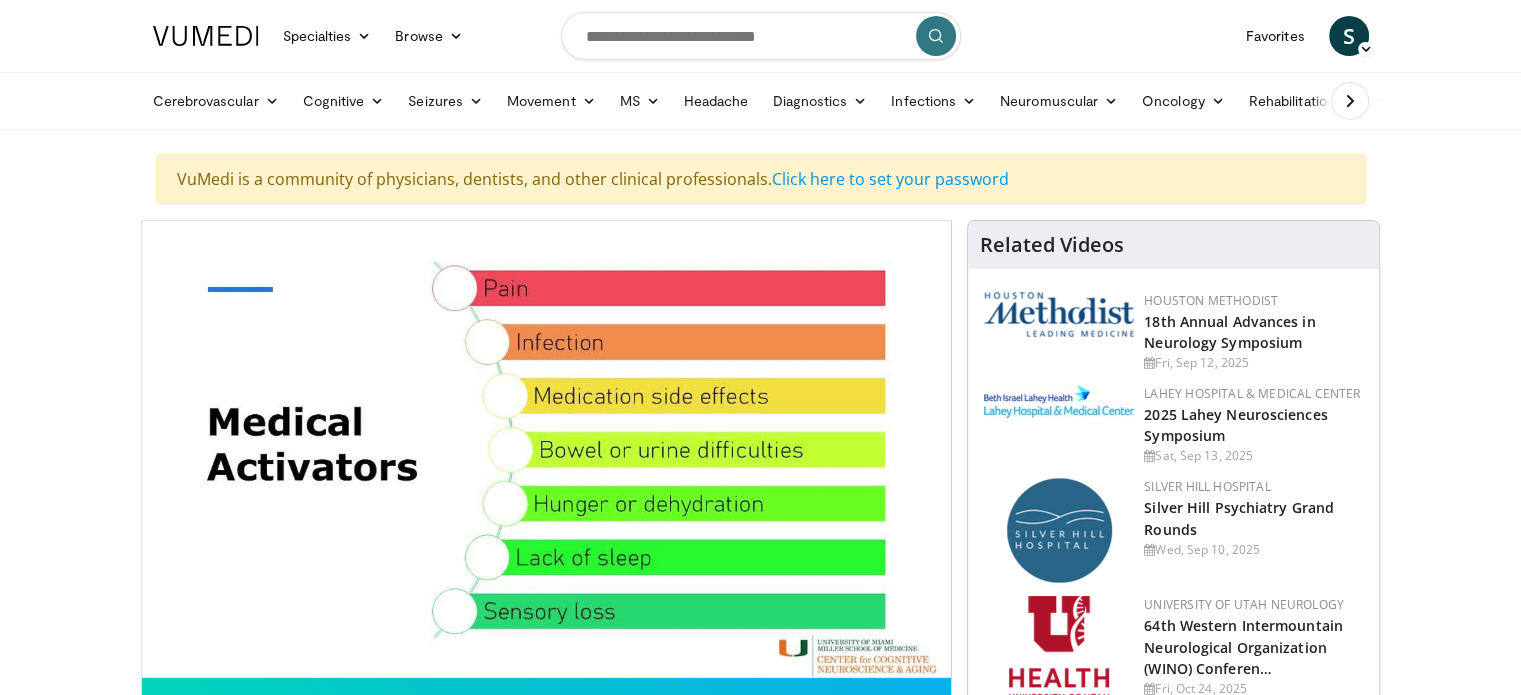 click on "20 seconds
Tap to unmute" at bounding box center [547, 449] 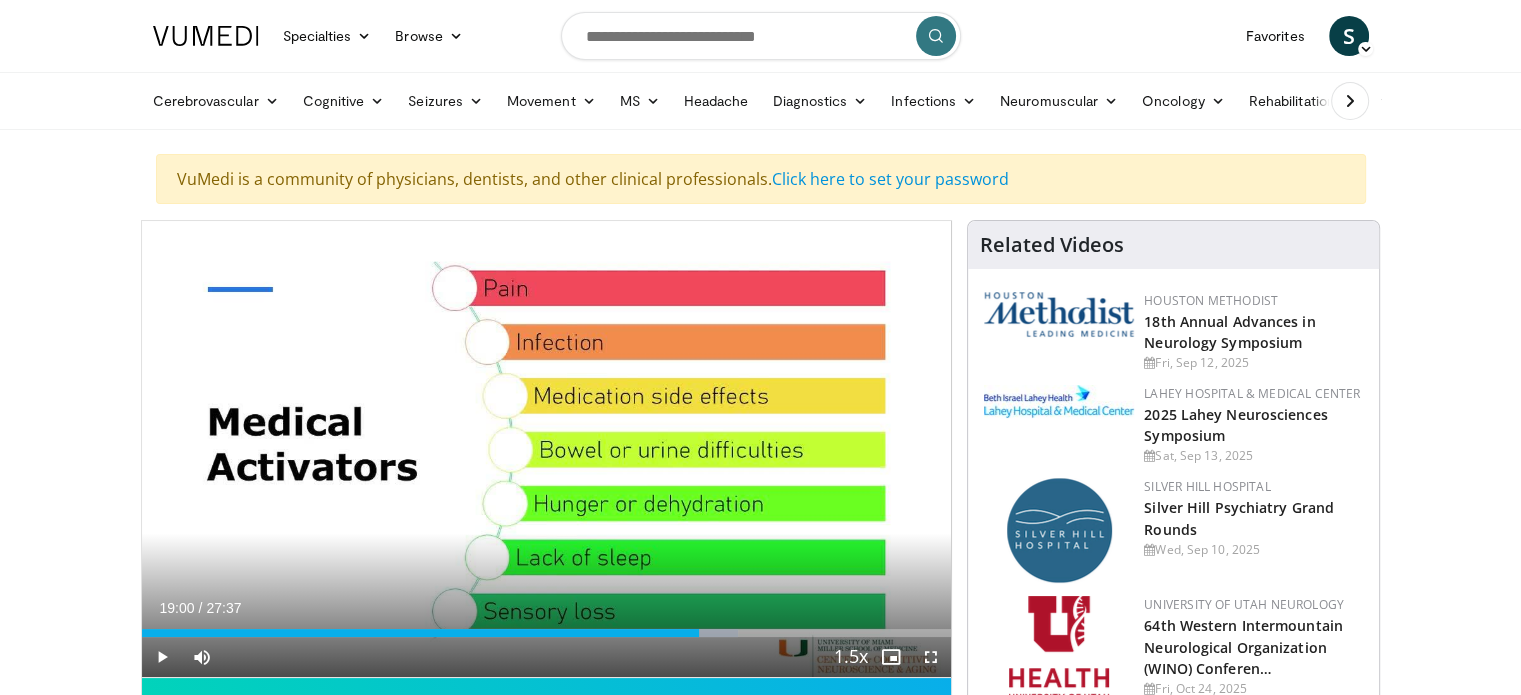 click on "20 seconds
Tap to unmute" at bounding box center [547, 449] 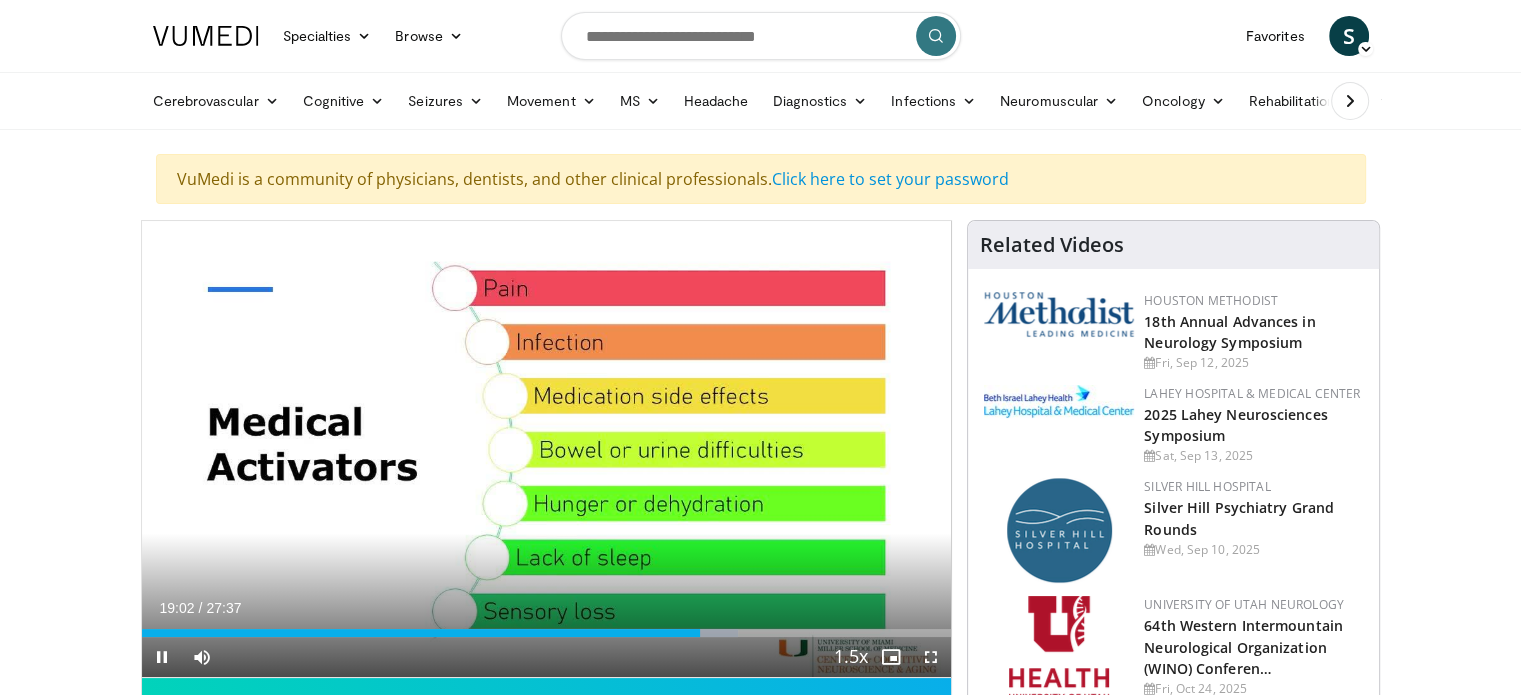 click on "20 seconds
Tap to unmute" at bounding box center (547, 449) 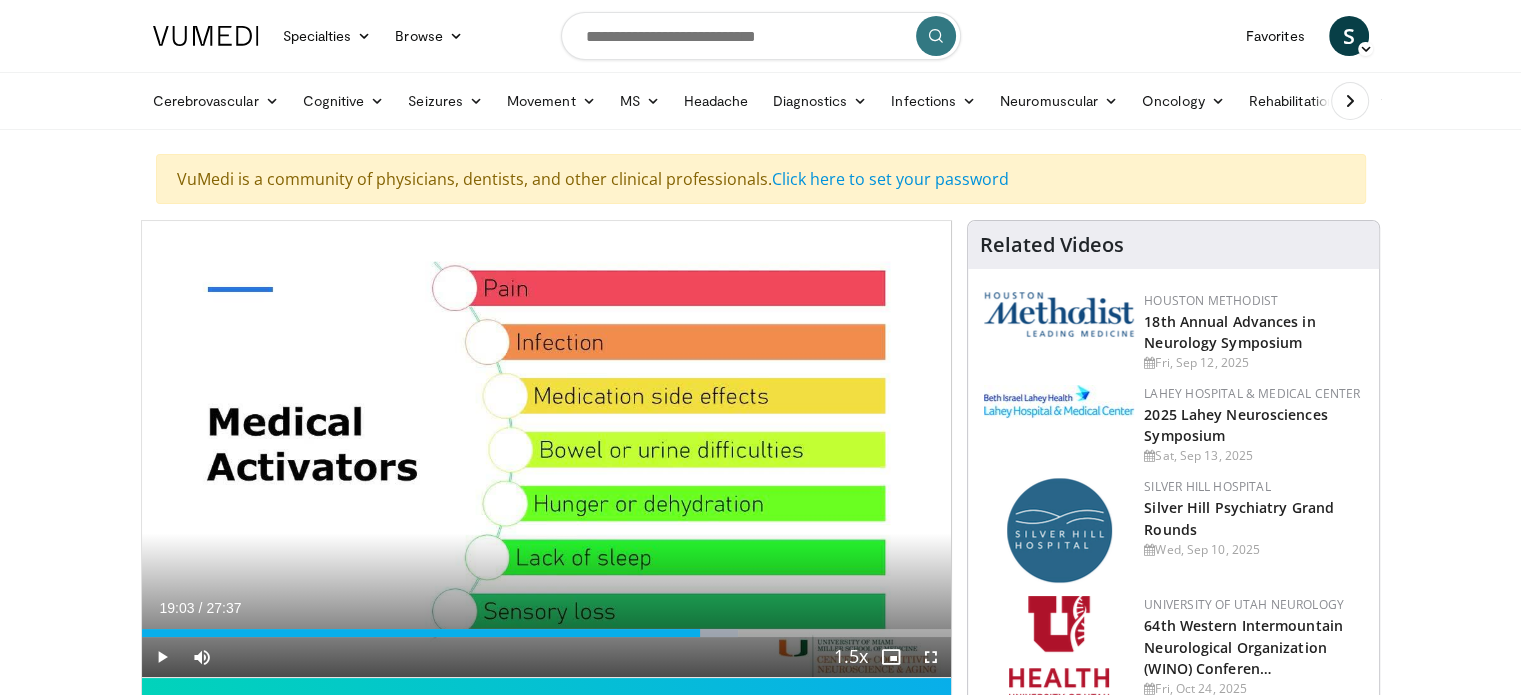 click on "20 seconds
Tap to unmute" at bounding box center [547, 449] 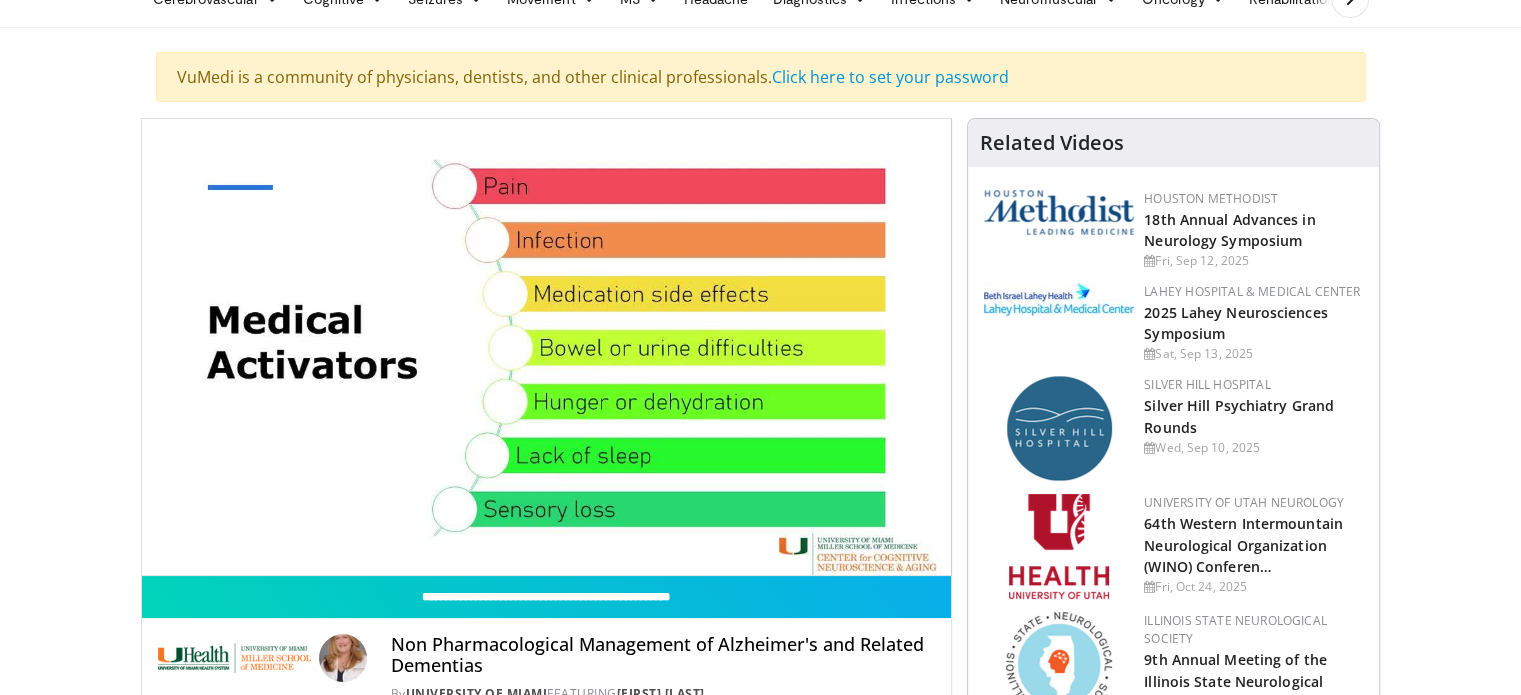 scroll, scrollTop: 103, scrollLeft: 0, axis: vertical 